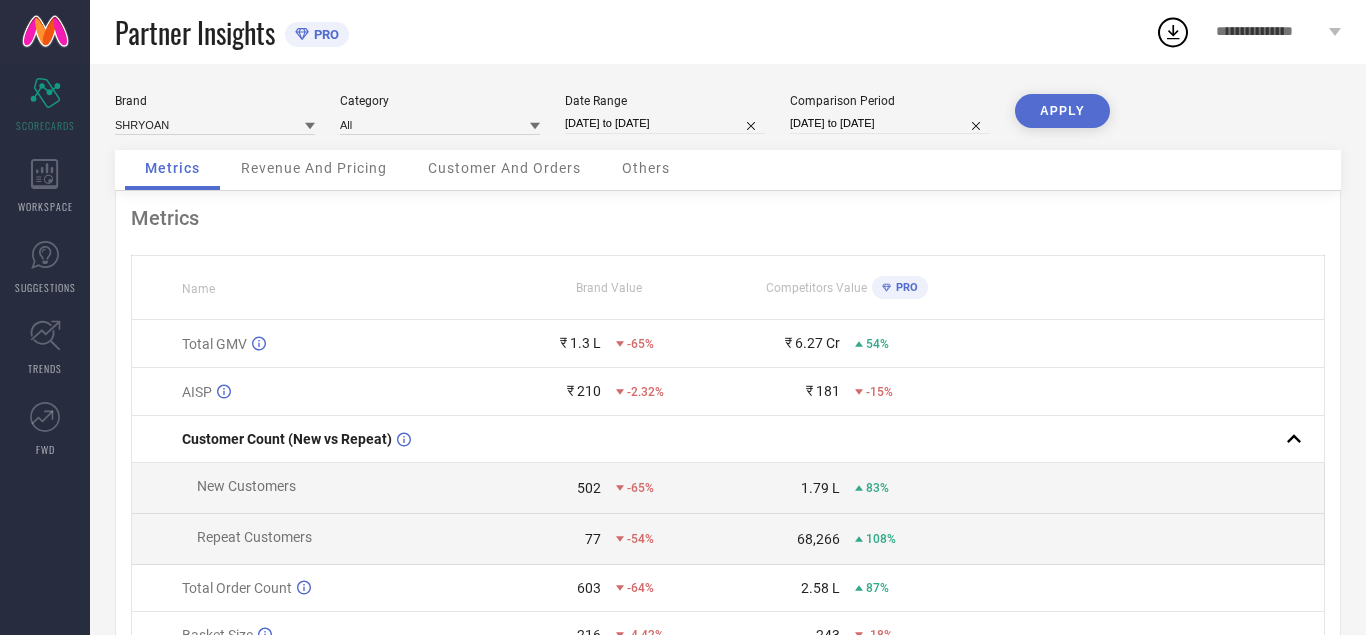 scroll, scrollTop: 0, scrollLeft: 0, axis: both 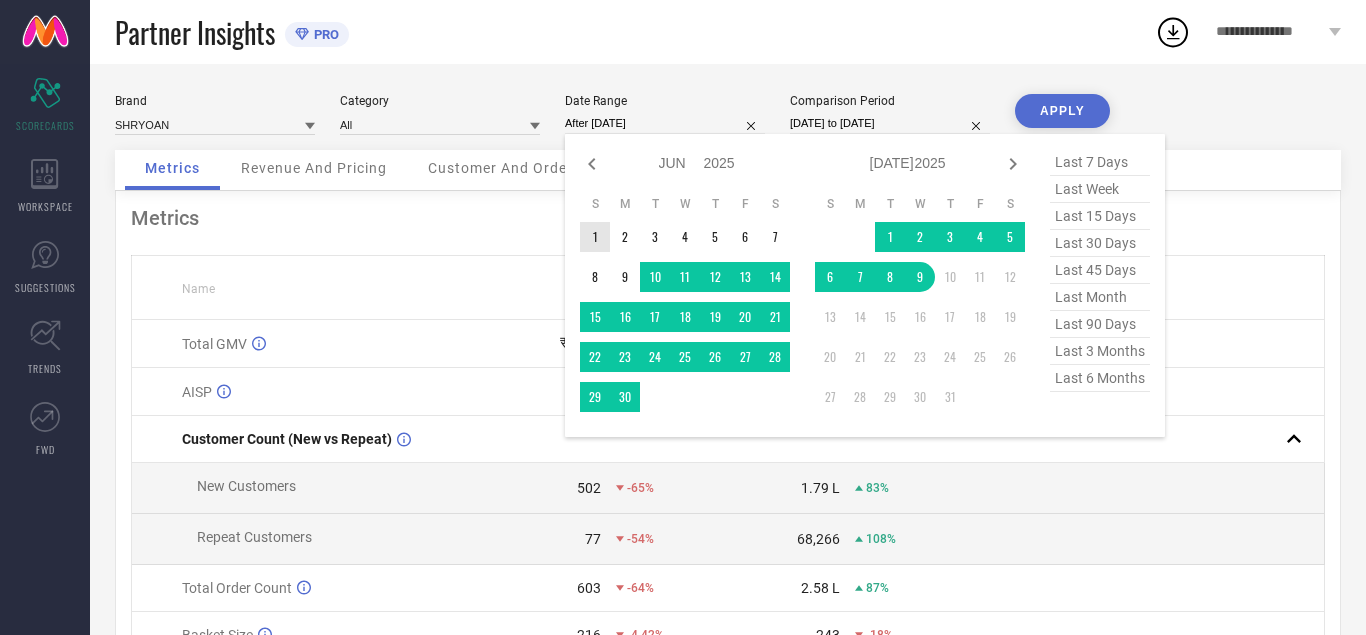 click on "1" at bounding box center [595, 237] 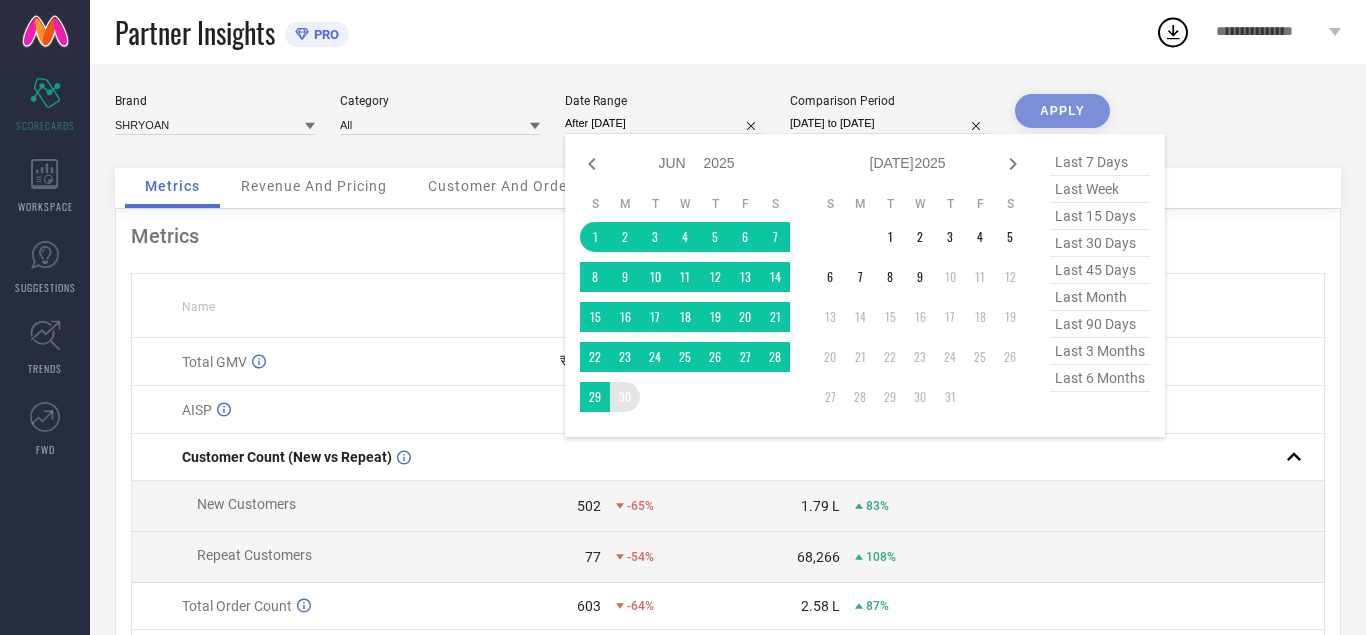 type on "[DATE] to [DATE]" 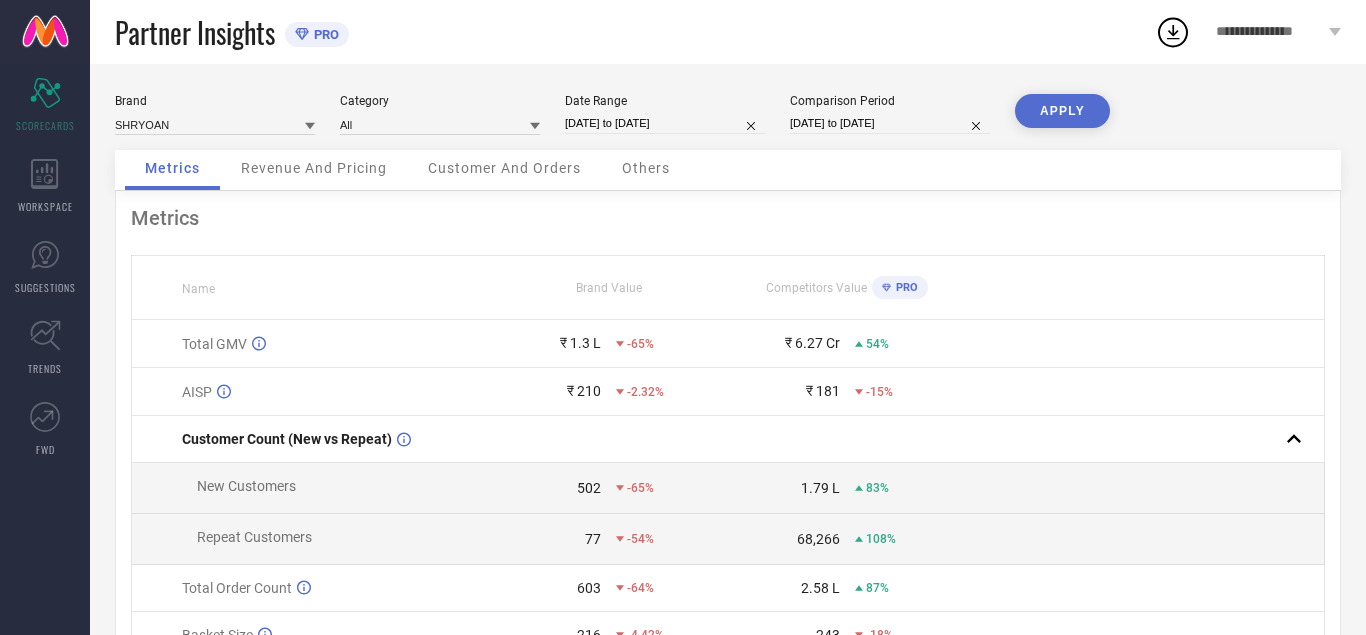 click on "APPLY" at bounding box center [1062, 111] 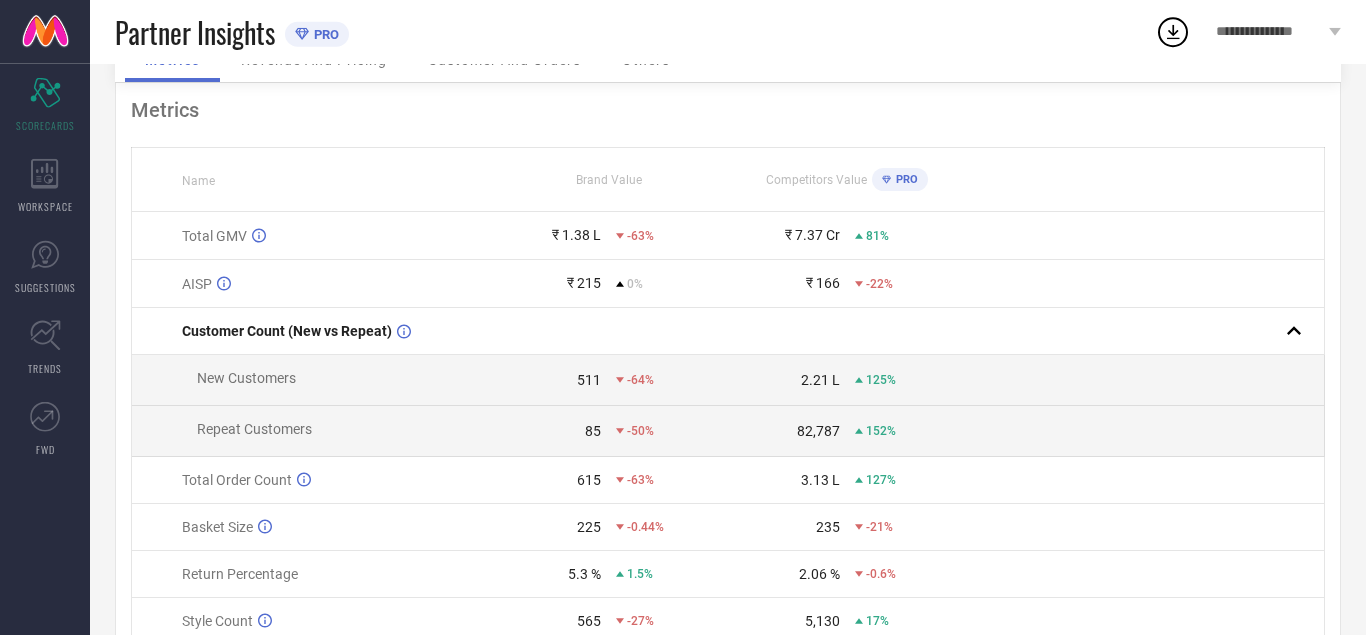 scroll, scrollTop: 0, scrollLeft: 0, axis: both 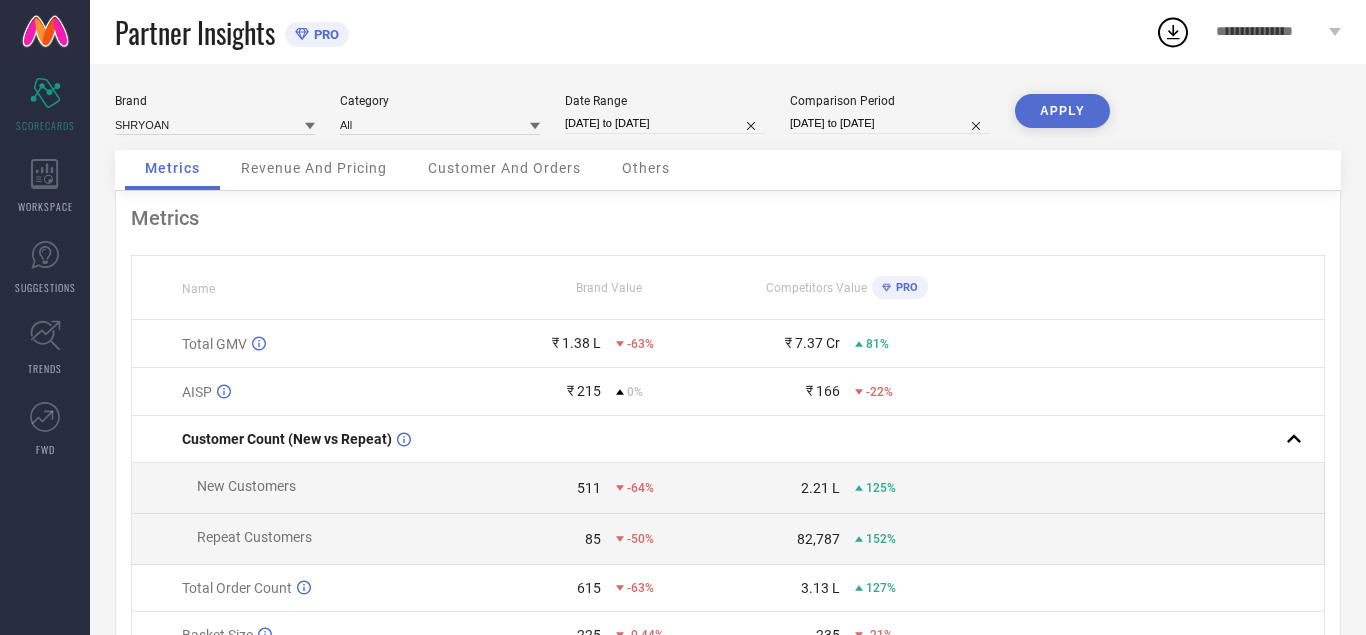 click on "Revenue And Pricing" at bounding box center (314, 168) 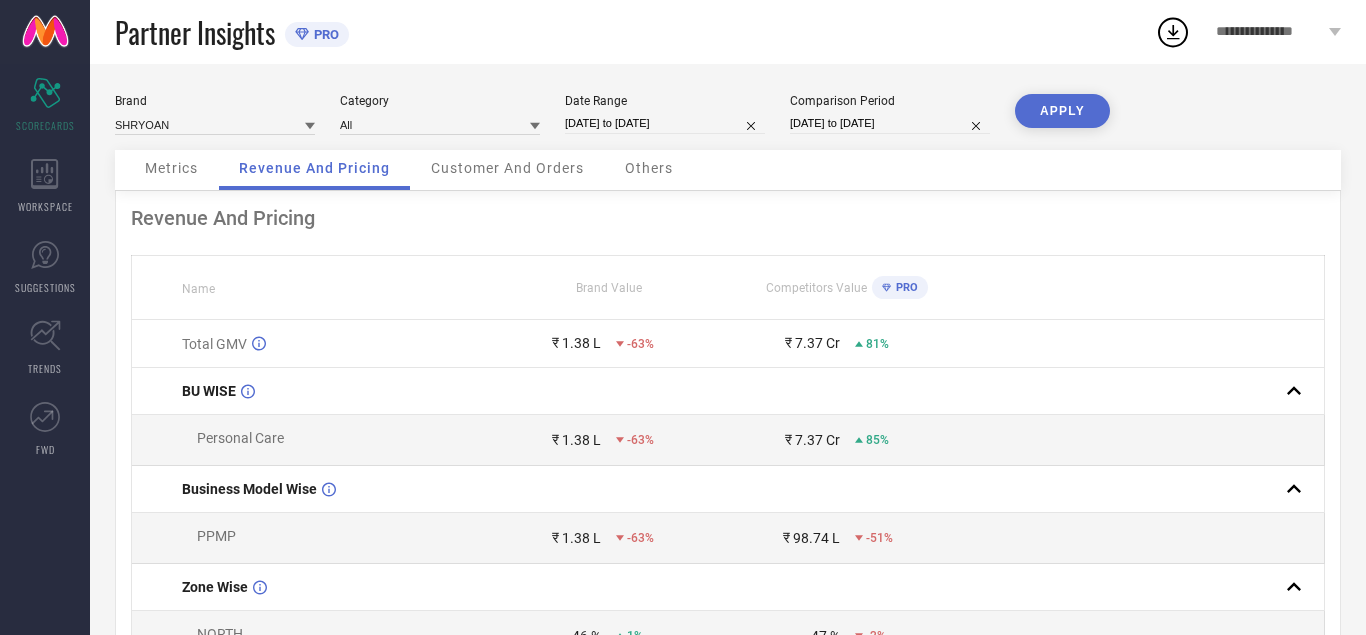 click on "Customer And Orders" at bounding box center (507, 168) 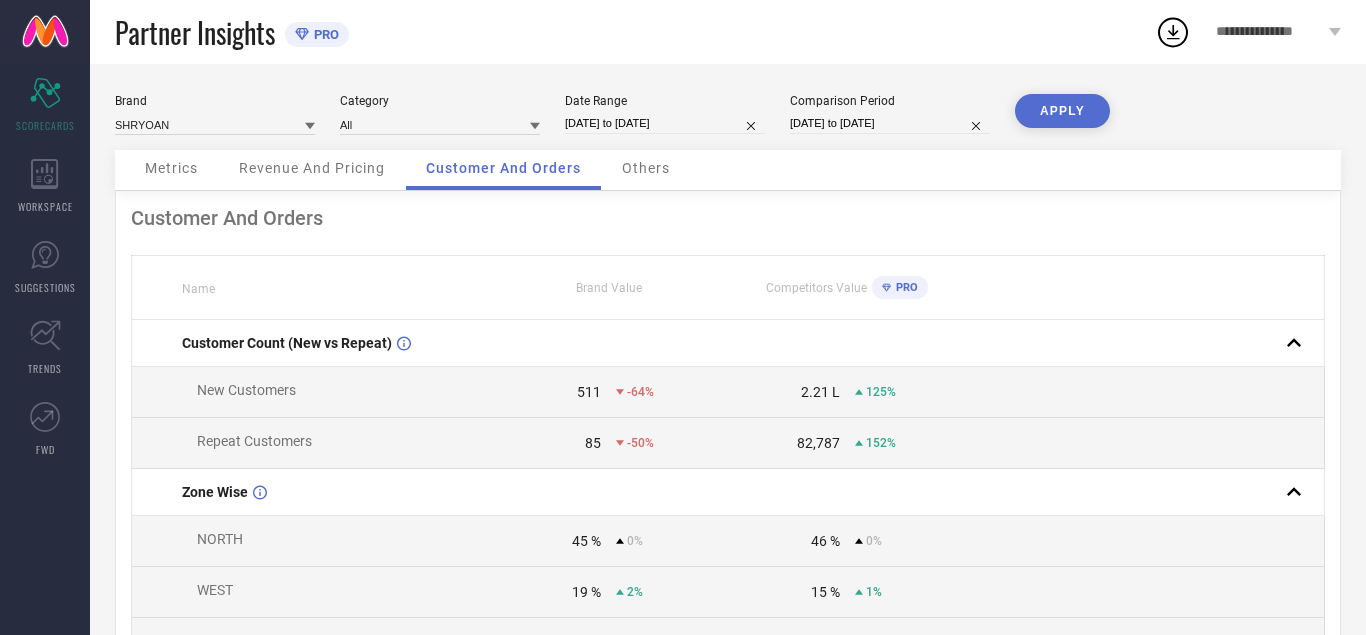 click on "Others" at bounding box center [646, 168] 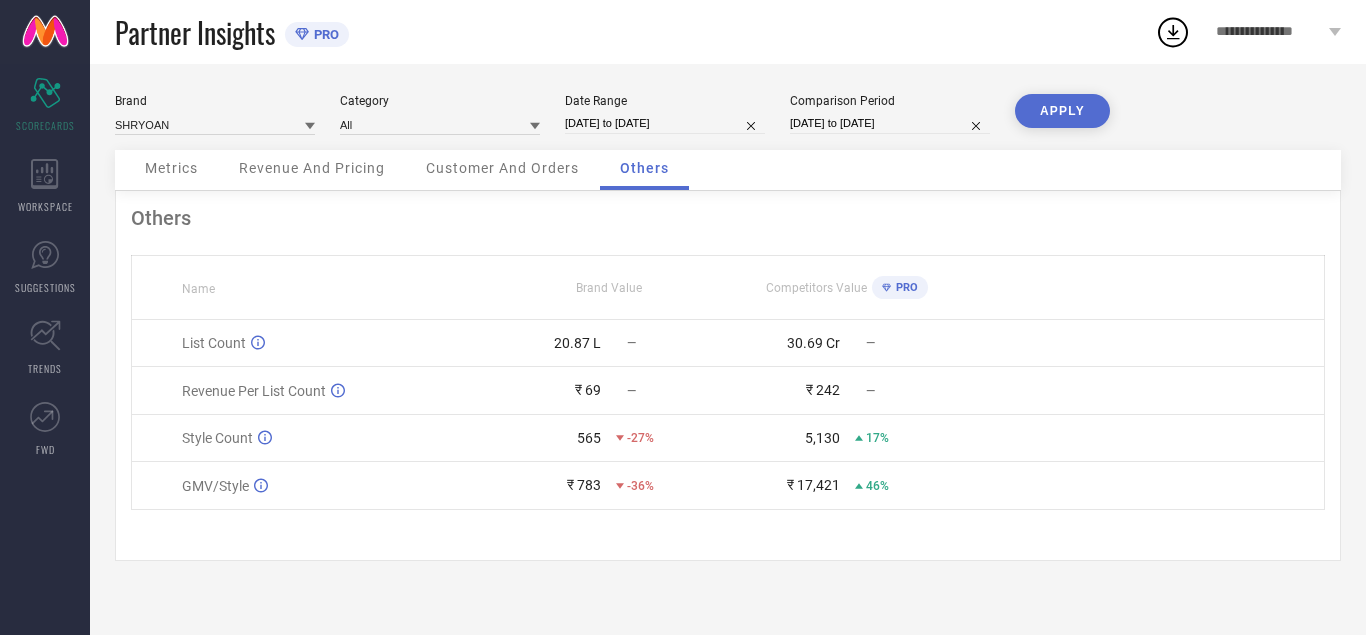 click on "Revenue And Pricing" at bounding box center (312, 168) 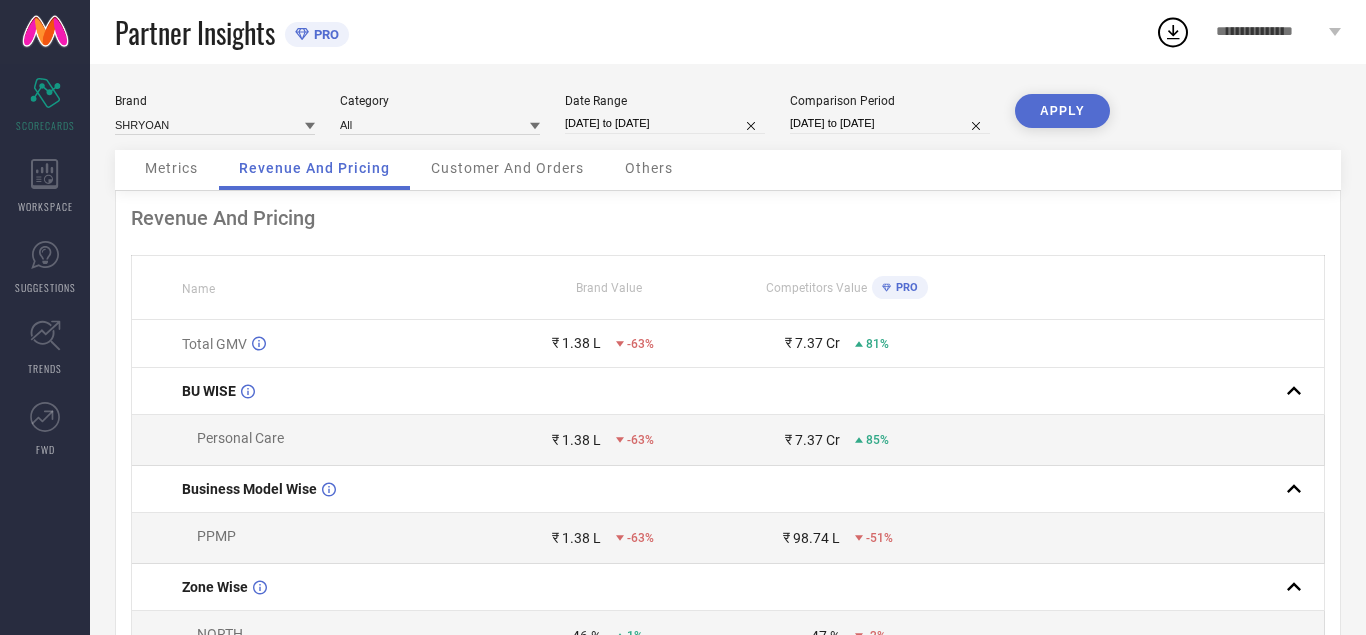 click 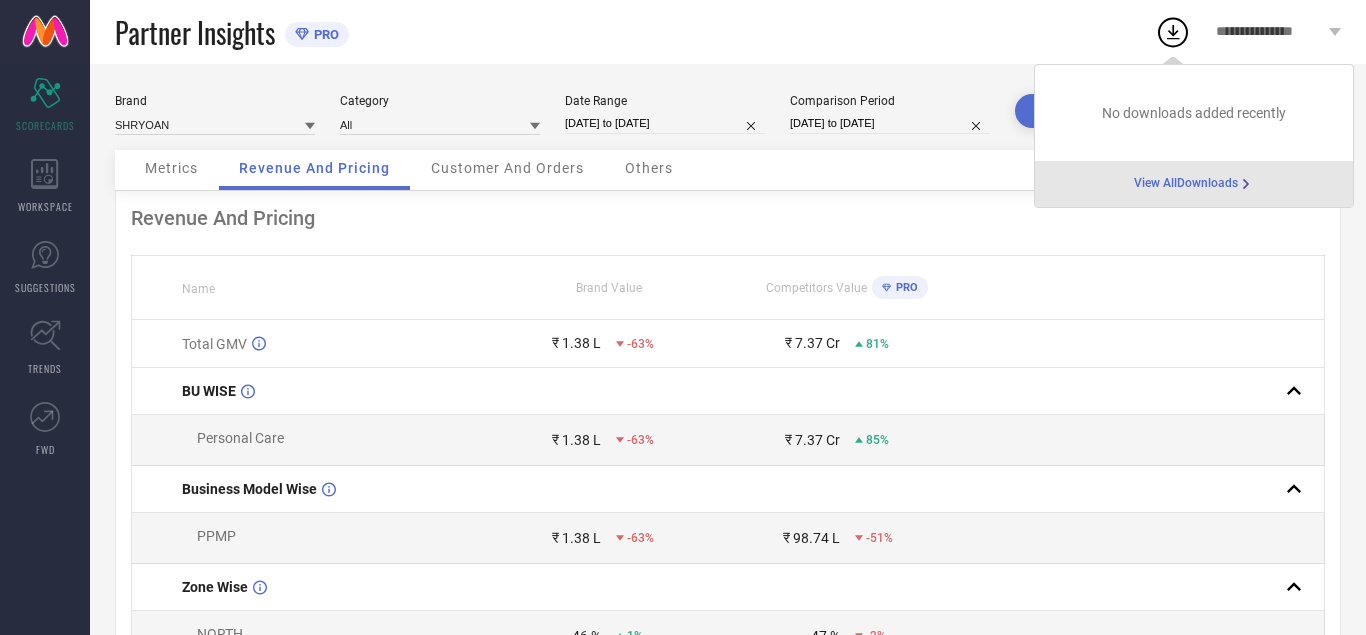 click on "Partner Insights PRO" at bounding box center [635, 32] 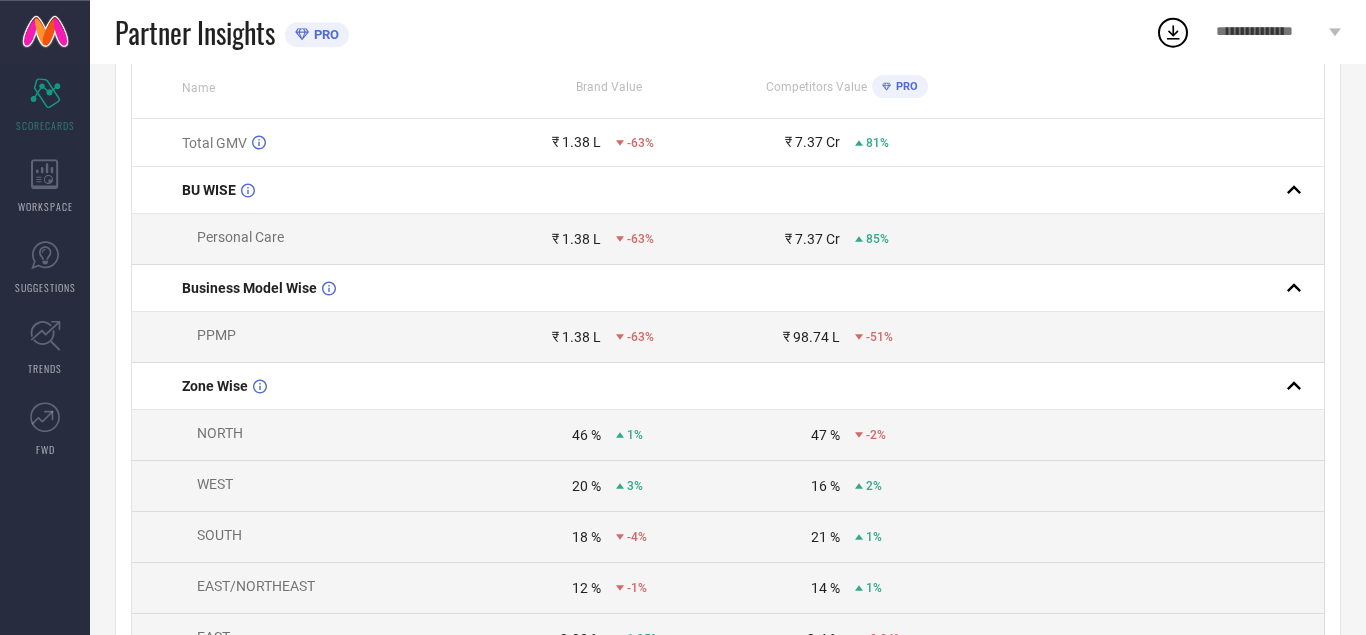 scroll, scrollTop: 456, scrollLeft: 0, axis: vertical 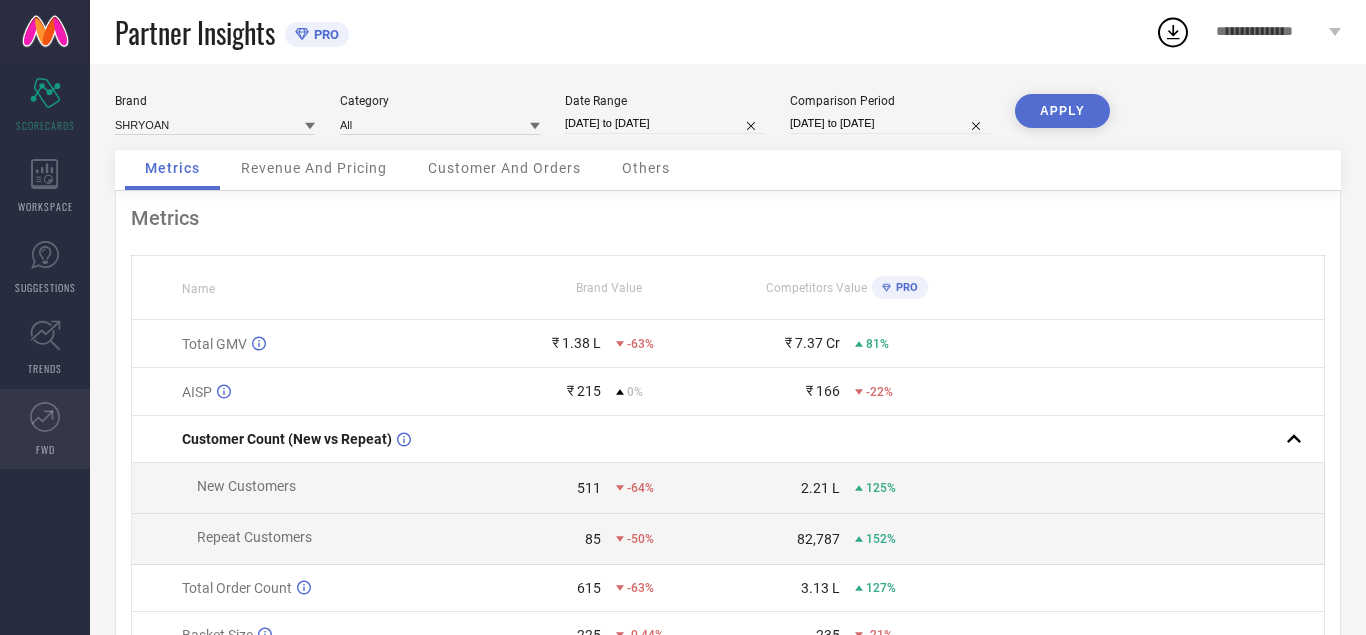 click on "FWD" at bounding box center [45, 429] 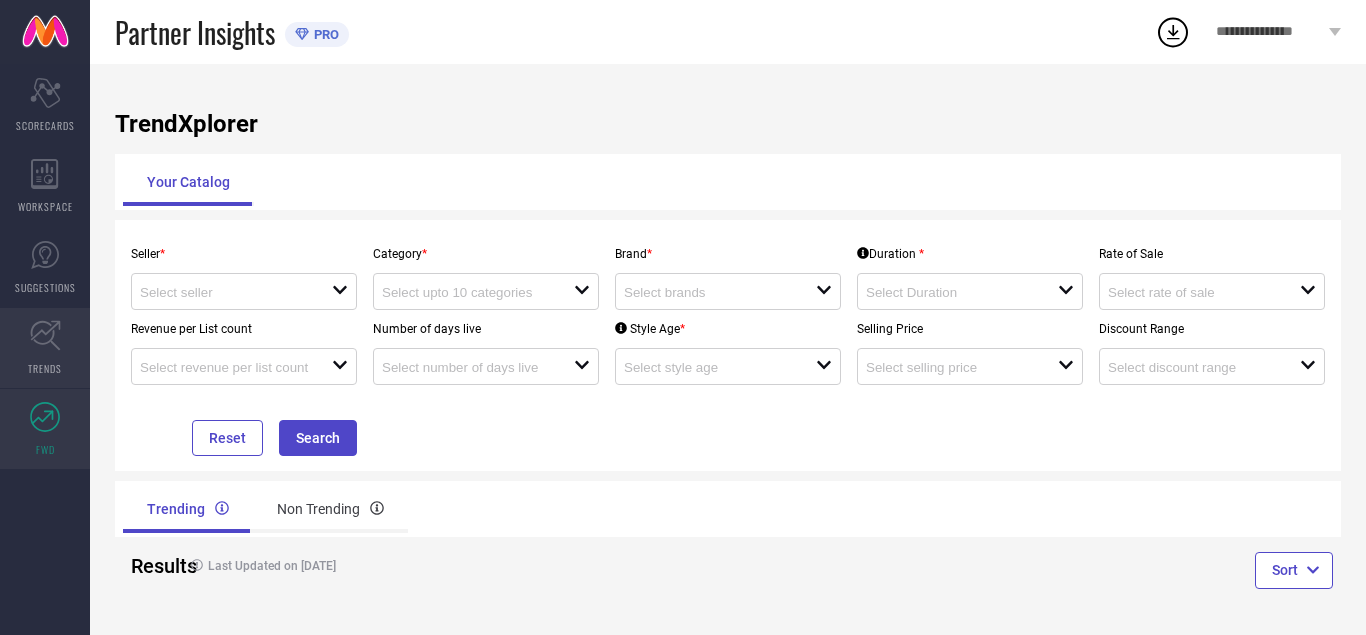 click on "TRENDS" at bounding box center [45, 348] 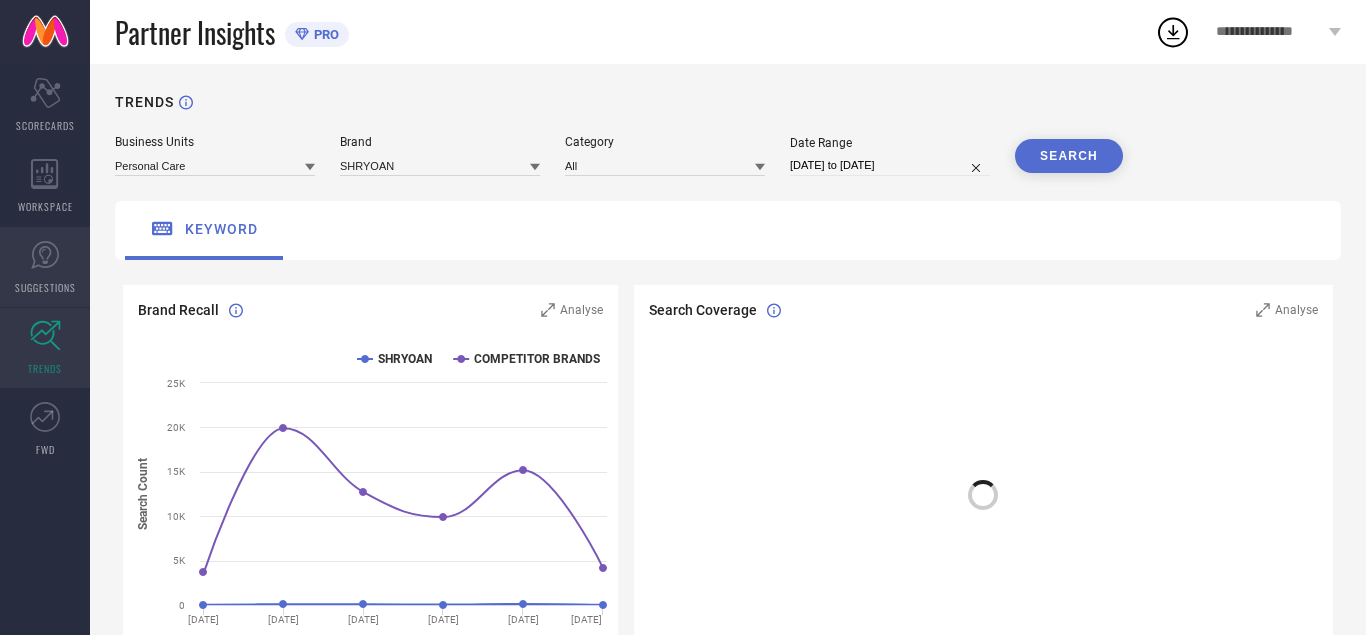 click on "SUGGESTIONS" at bounding box center (45, 267) 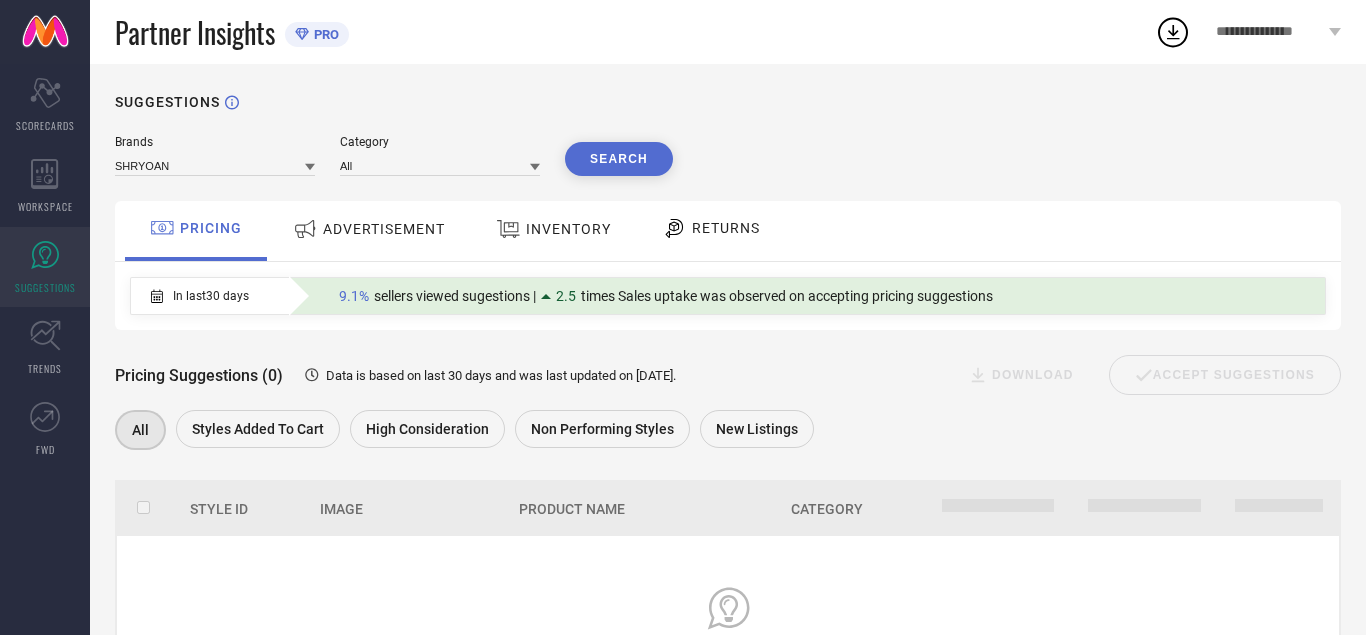 click on "In last  30   days" at bounding box center (211, 296) 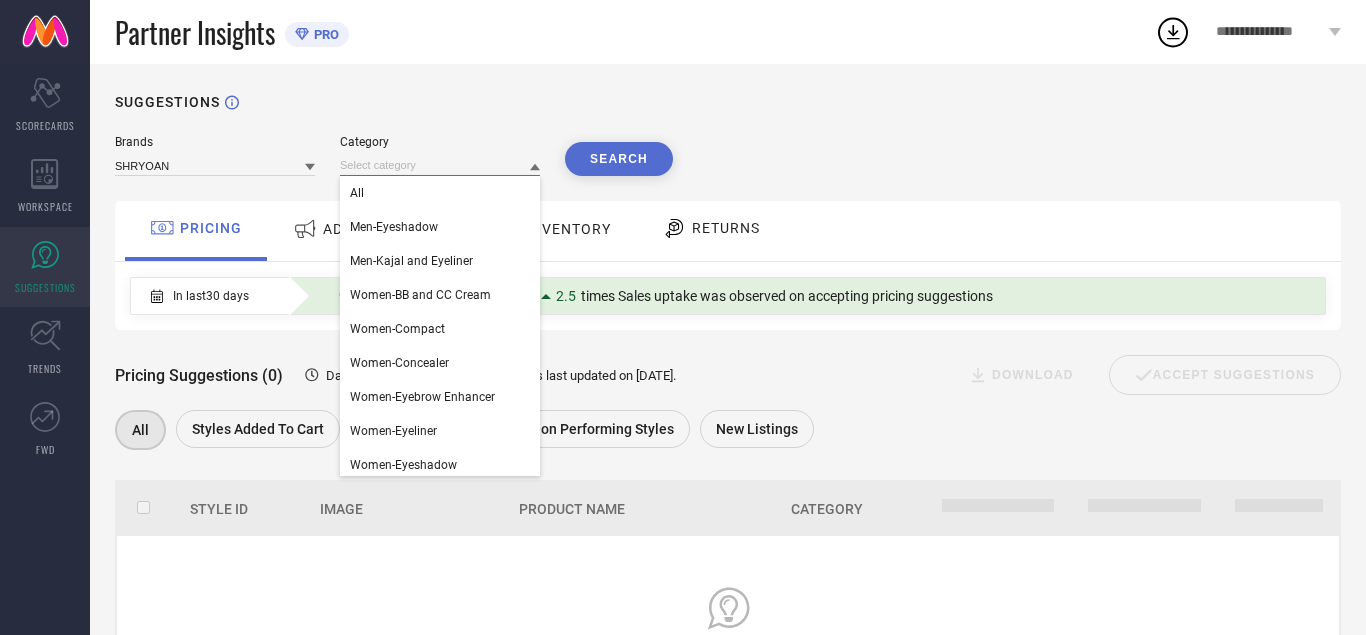 click at bounding box center [440, 165] 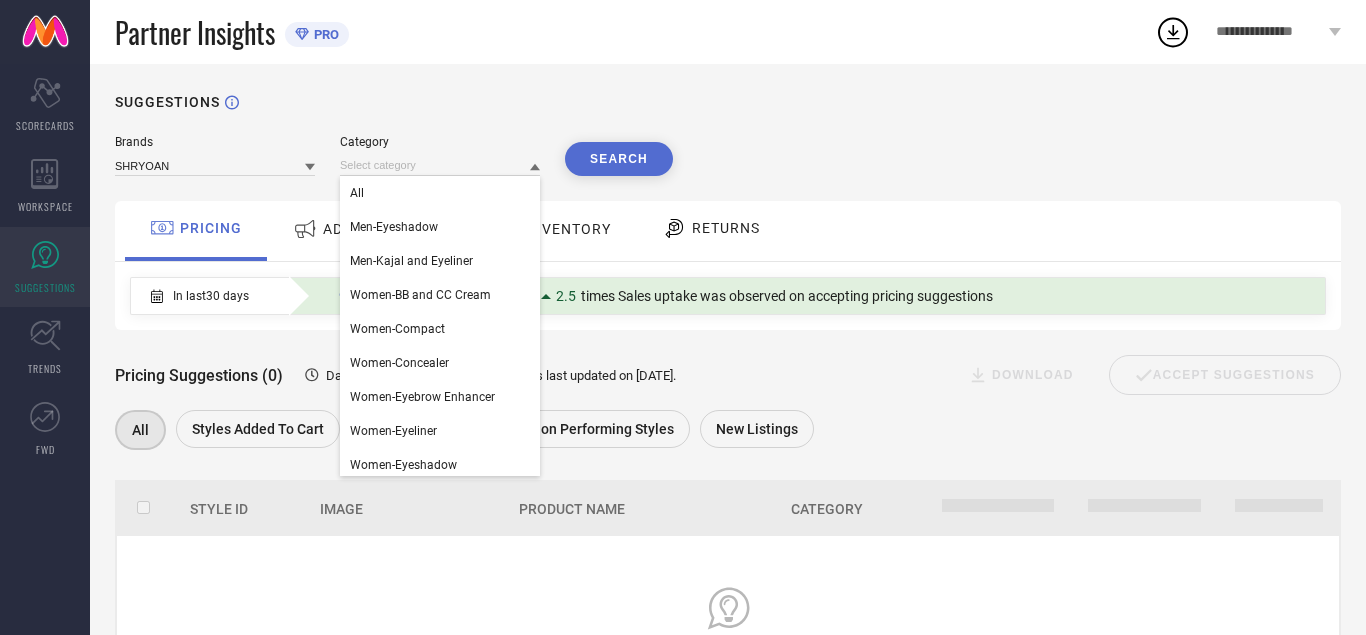 click on "Category All Men-Eyeshadow Men-Kajal and Eyeliner Women-BB and CC Cream Women-Compact Women-Concealer Women-Eyebrow Enhancer Women-Eyeliner Women-Eyeshadow Women-Foundation and Primer Women-Highlighter and Blush Women-Kajal Women-Kajal and Eyeliner" at bounding box center [440, 155] 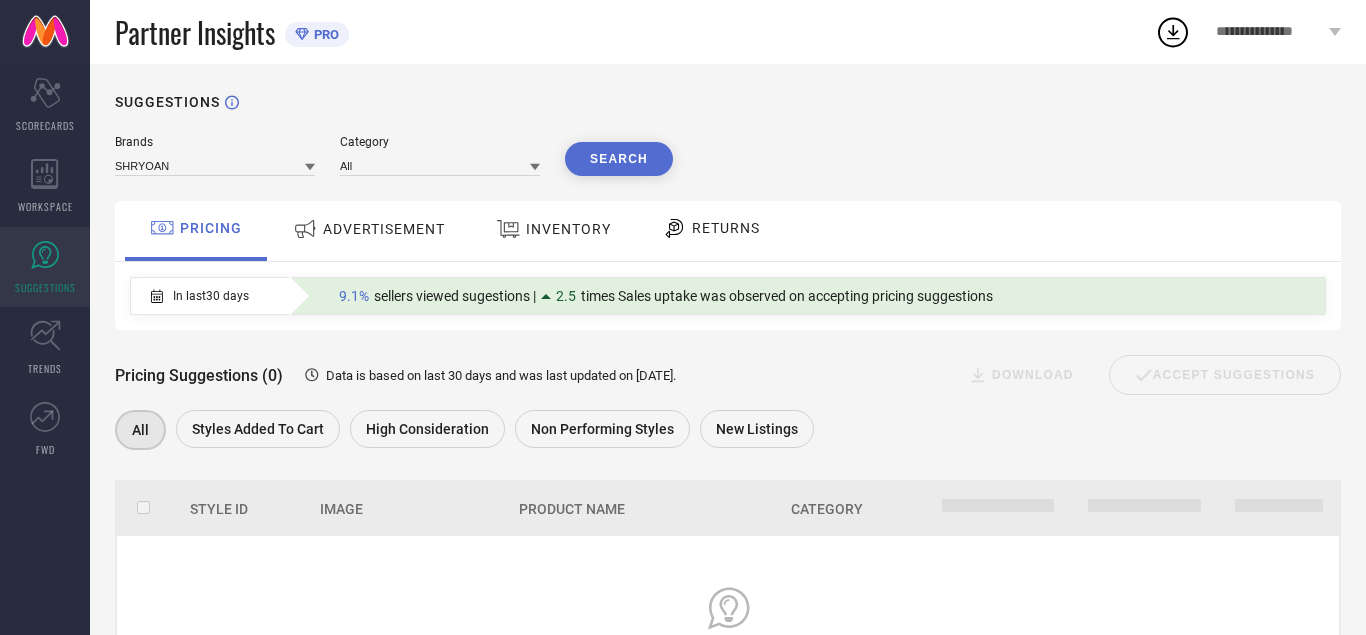 click on "RETURNS" at bounding box center [726, 228] 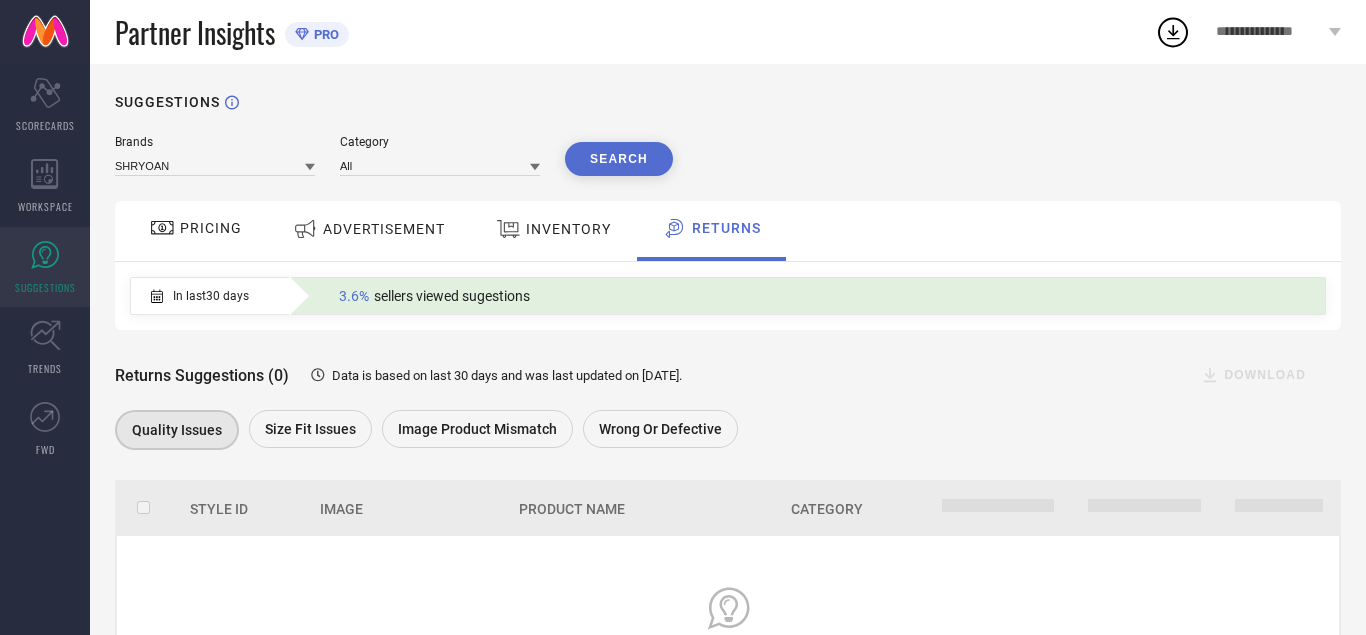 click on "INVENTORY" at bounding box center [568, 229] 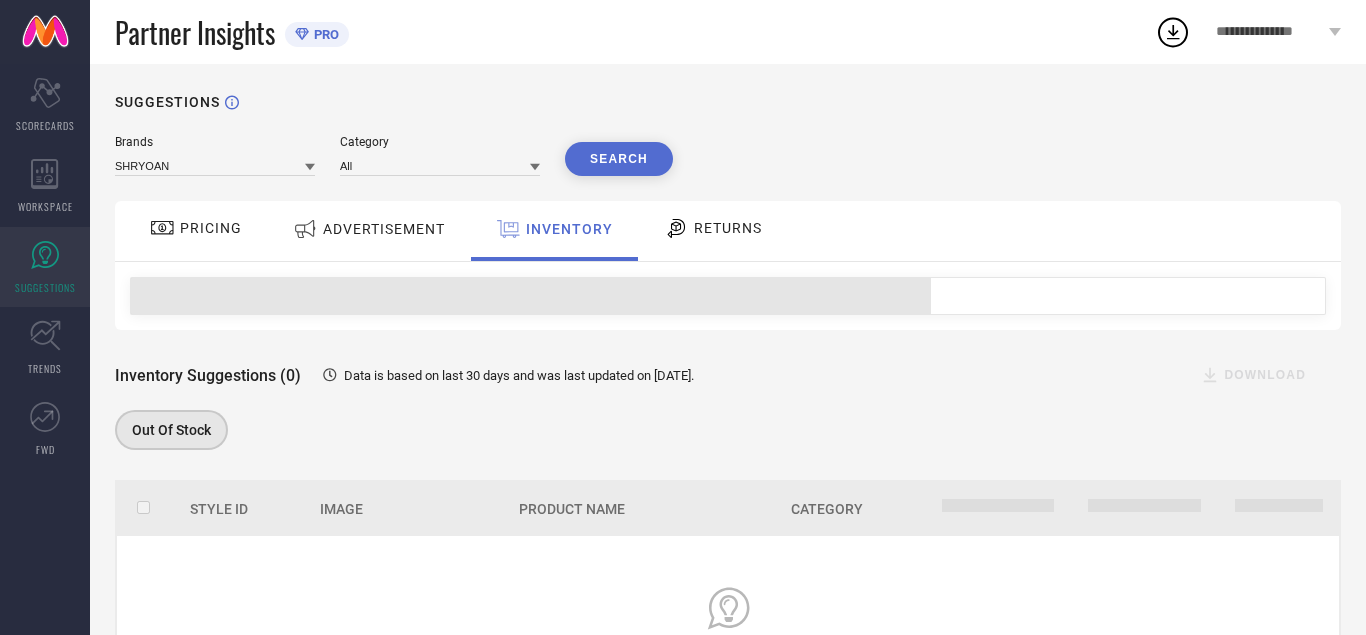 click on "ADVERTISEMENT" at bounding box center (369, 229) 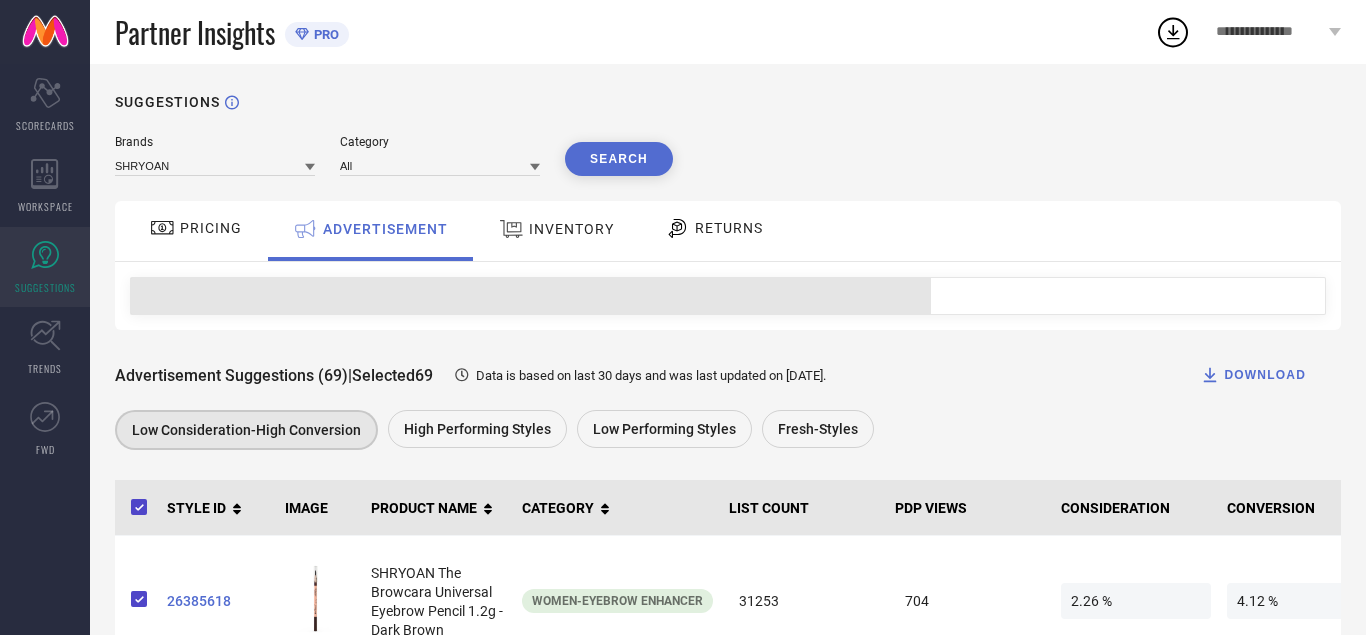 click on "PRICING" at bounding box center (196, 228) 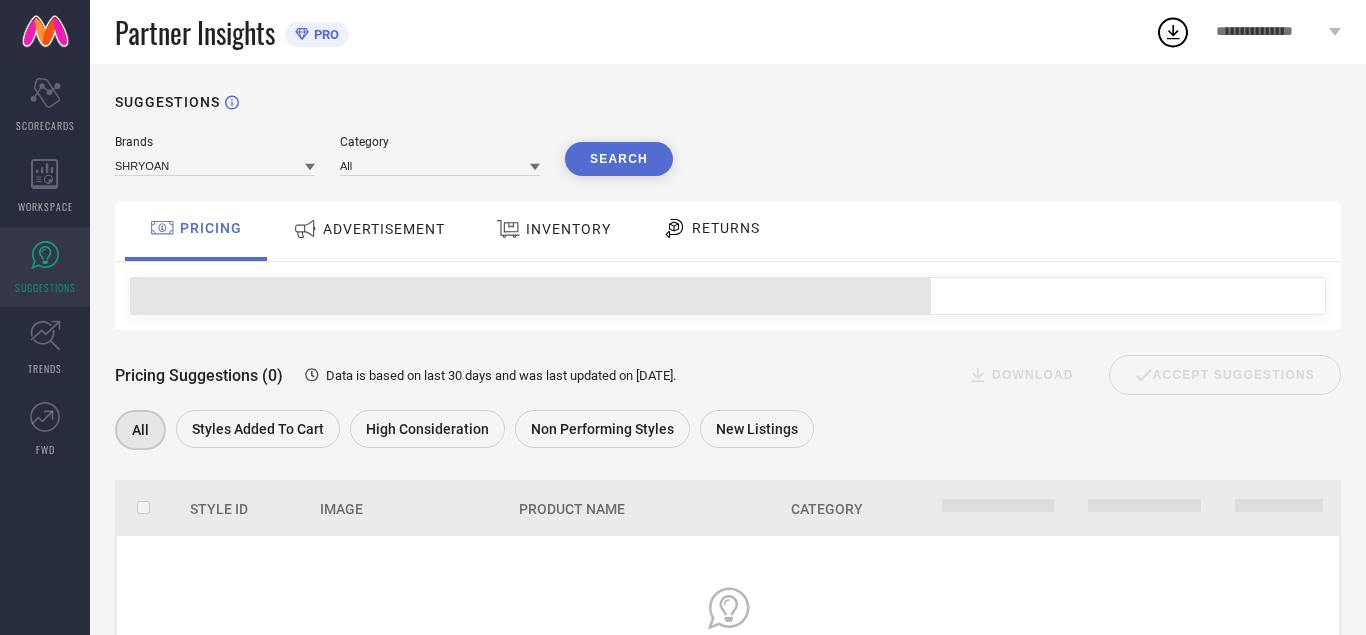 click on "ADVERTISEMENT" at bounding box center [369, 229] 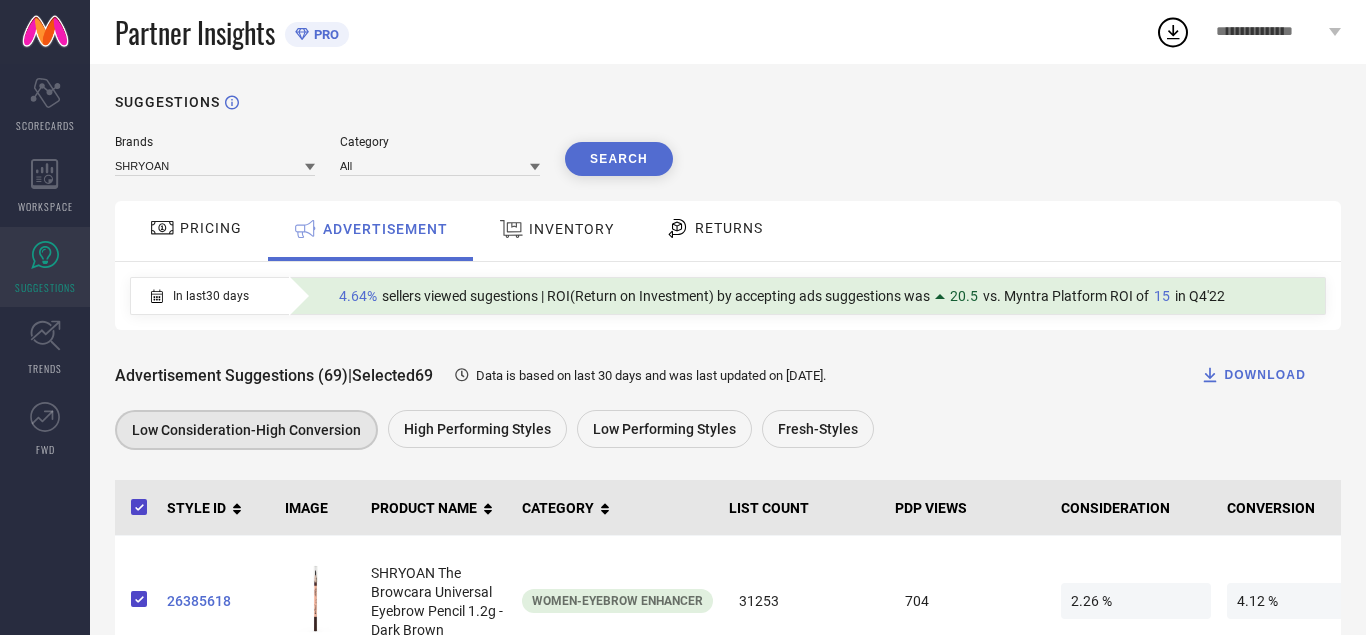 scroll, scrollTop: 304, scrollLeft: 0, axis: vertical 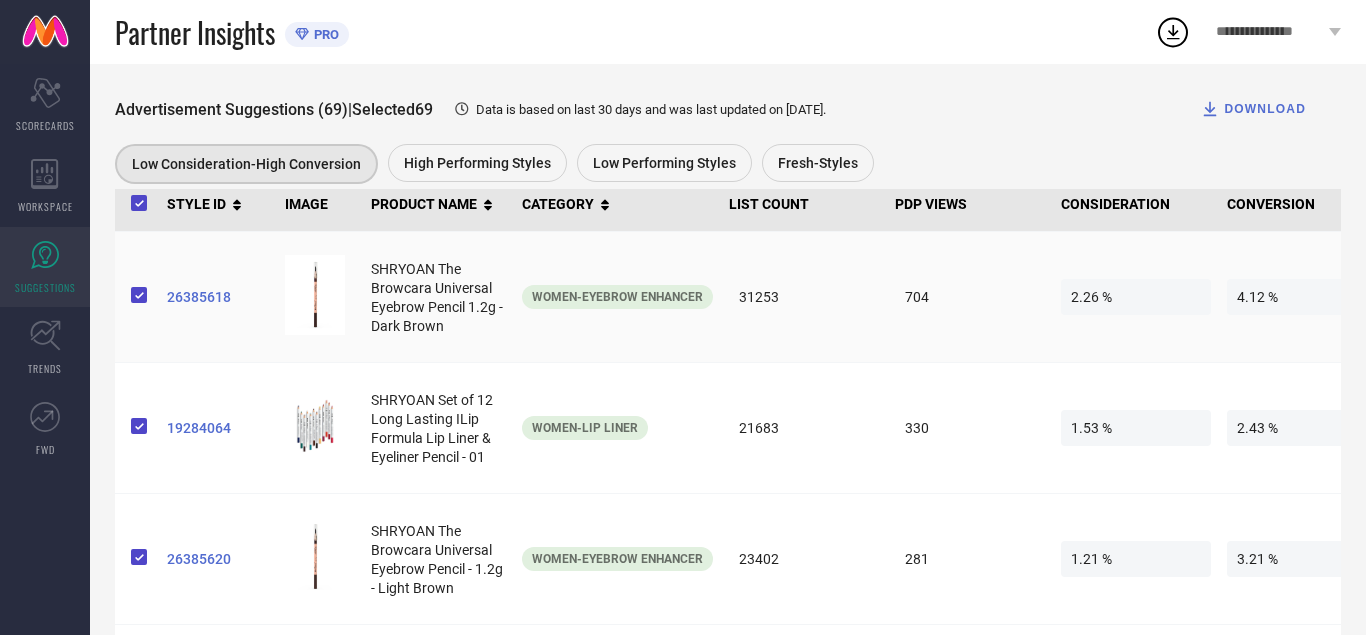click at bounding box center (131, 296) 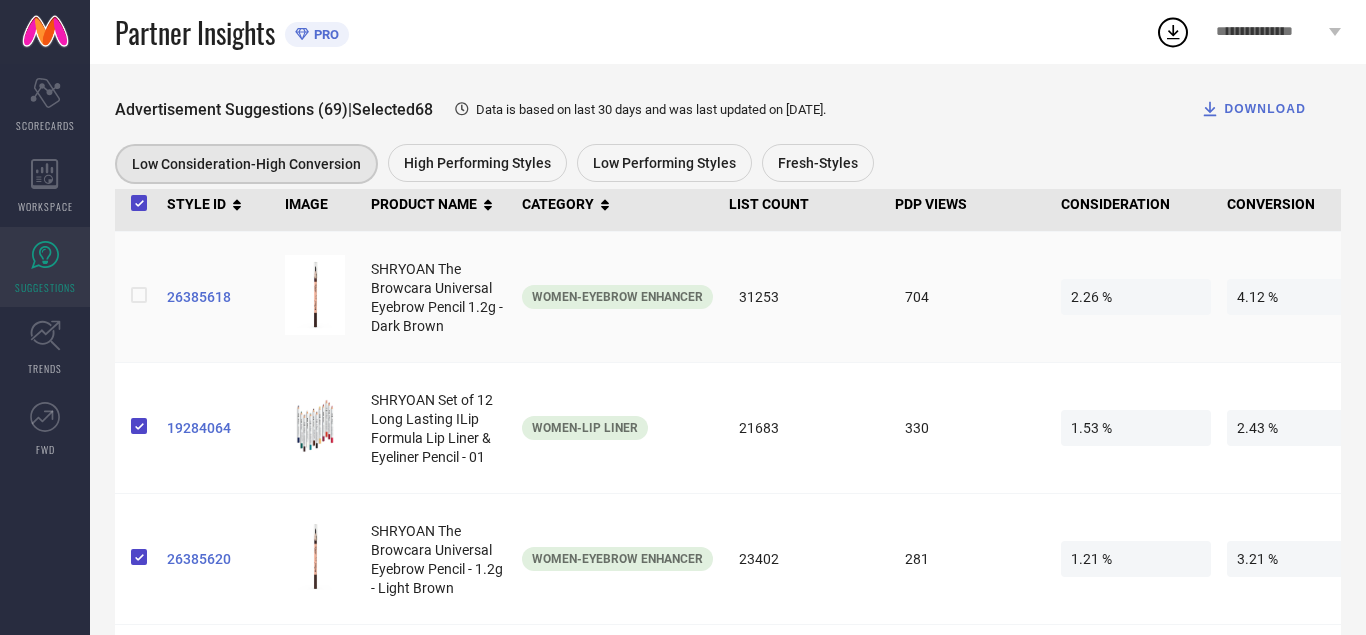 click at bounding box center [131, 296] 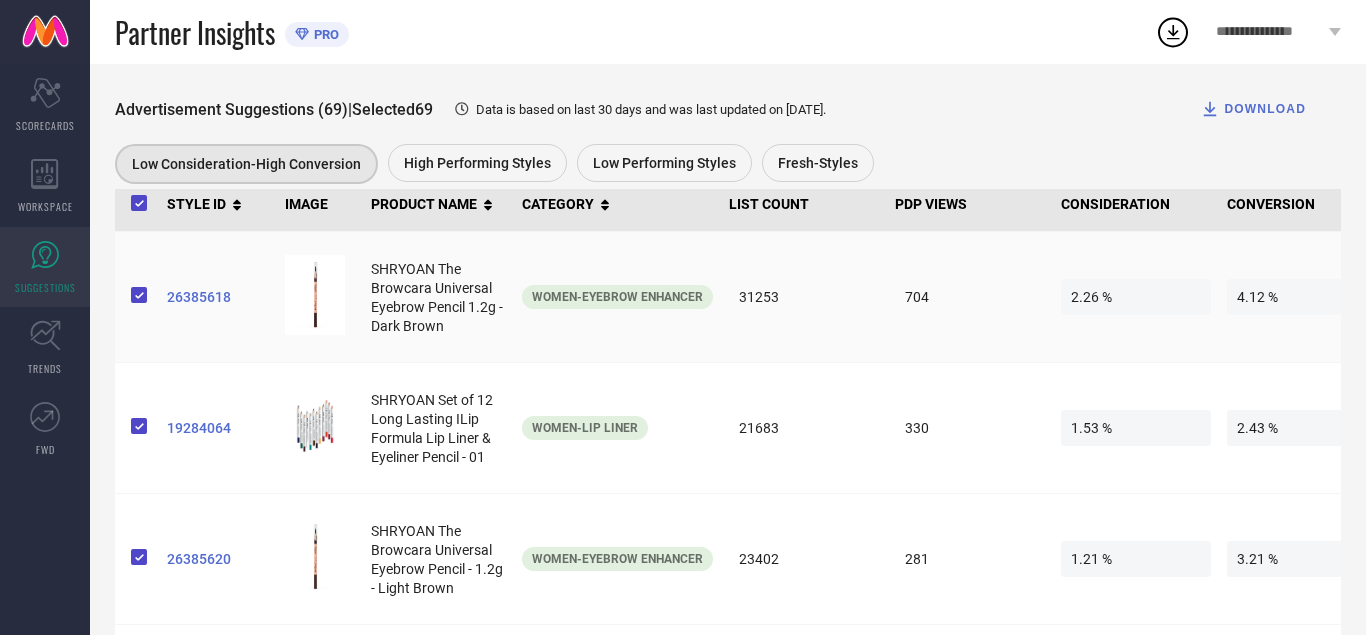 click on "Women-Eyebrow Enhancer" at bounding box center (617, 297) 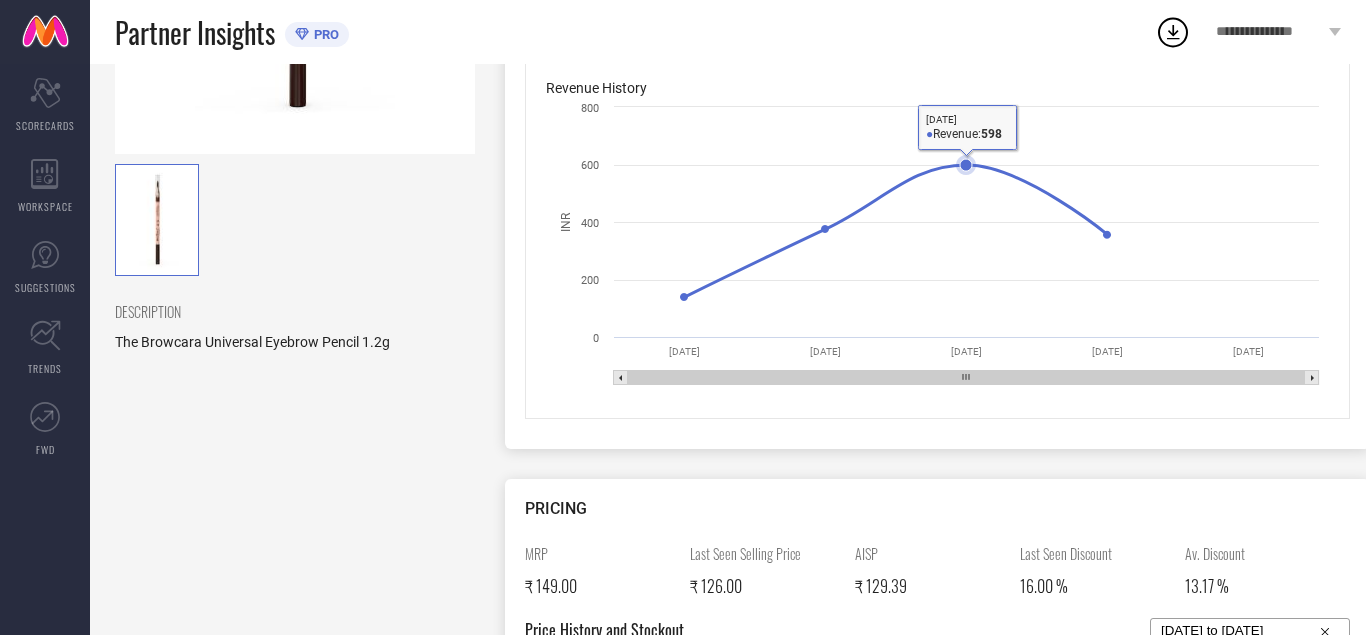 scroll, scrollTop: 0, scrollLeft: 0, axis: both 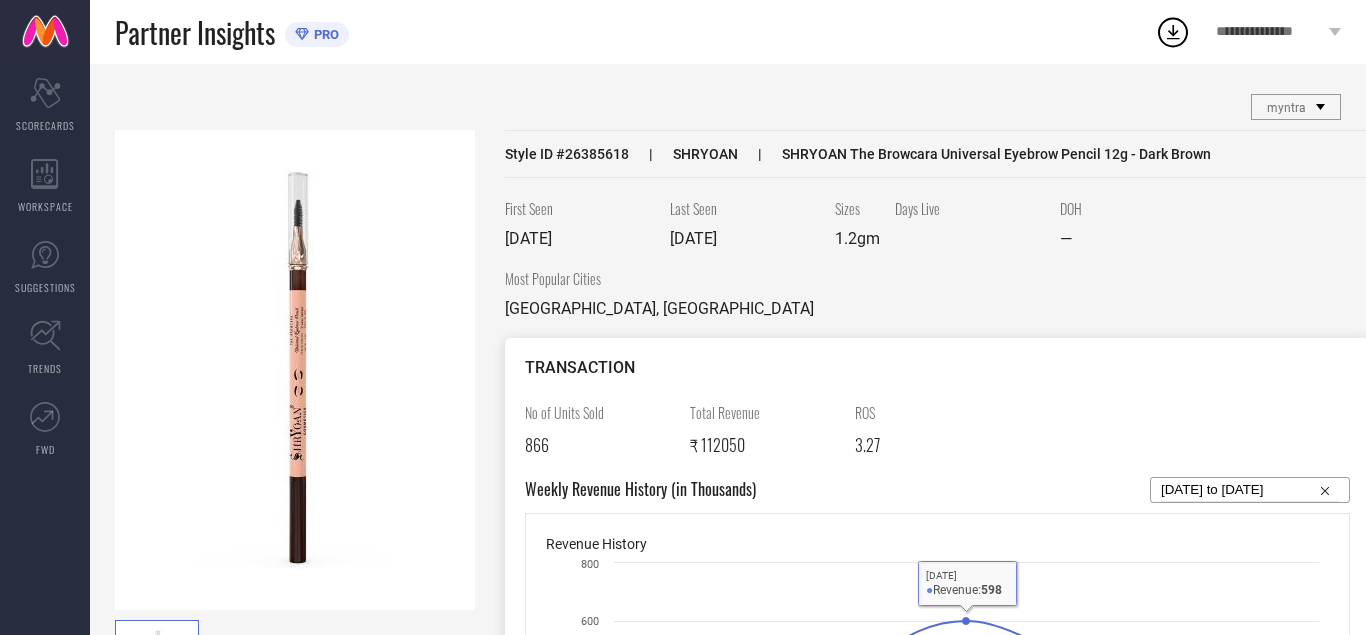 click on "[DATE] to [DATE]" at bounding box center (1250, 490) 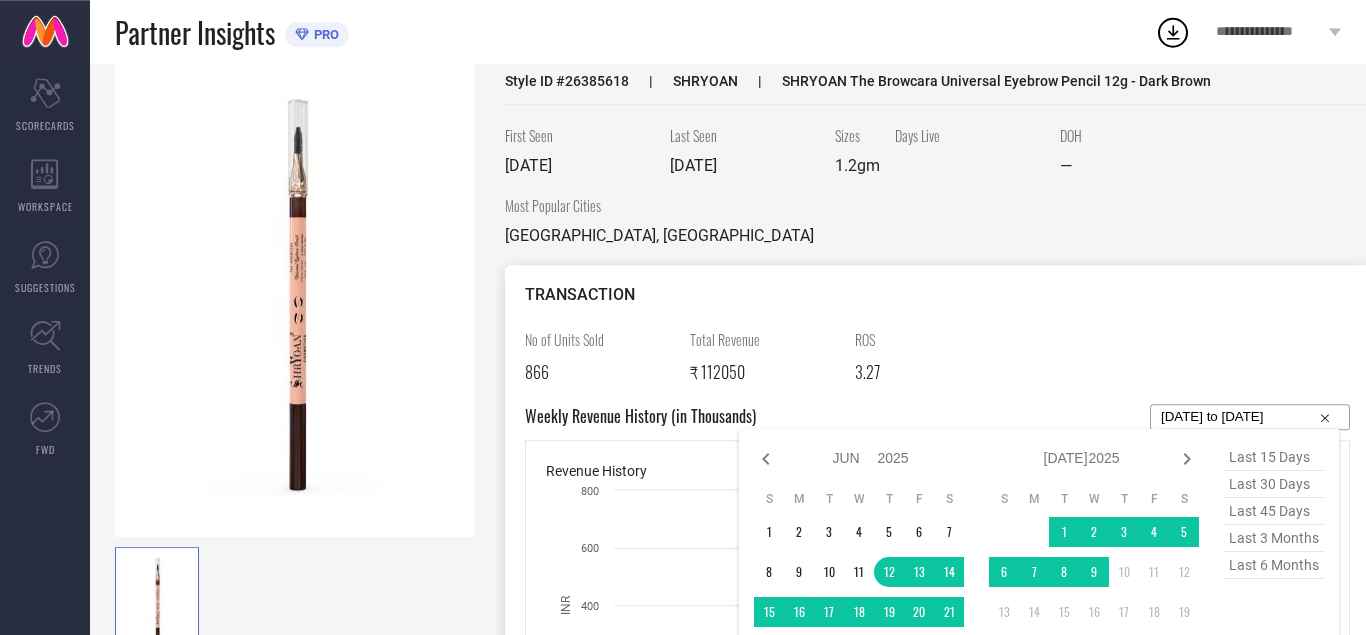 scroll, scrollTop: 152, scrollLeft: 0, axis: vertical 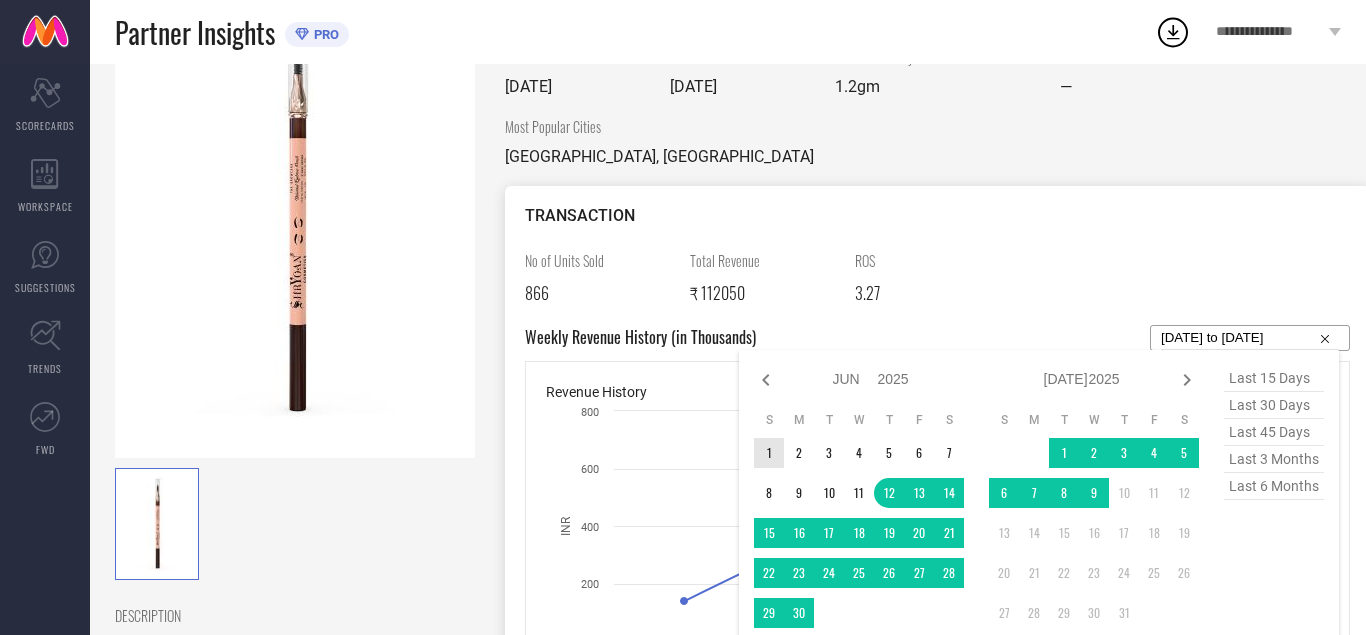 type on "After 01-06-2025" 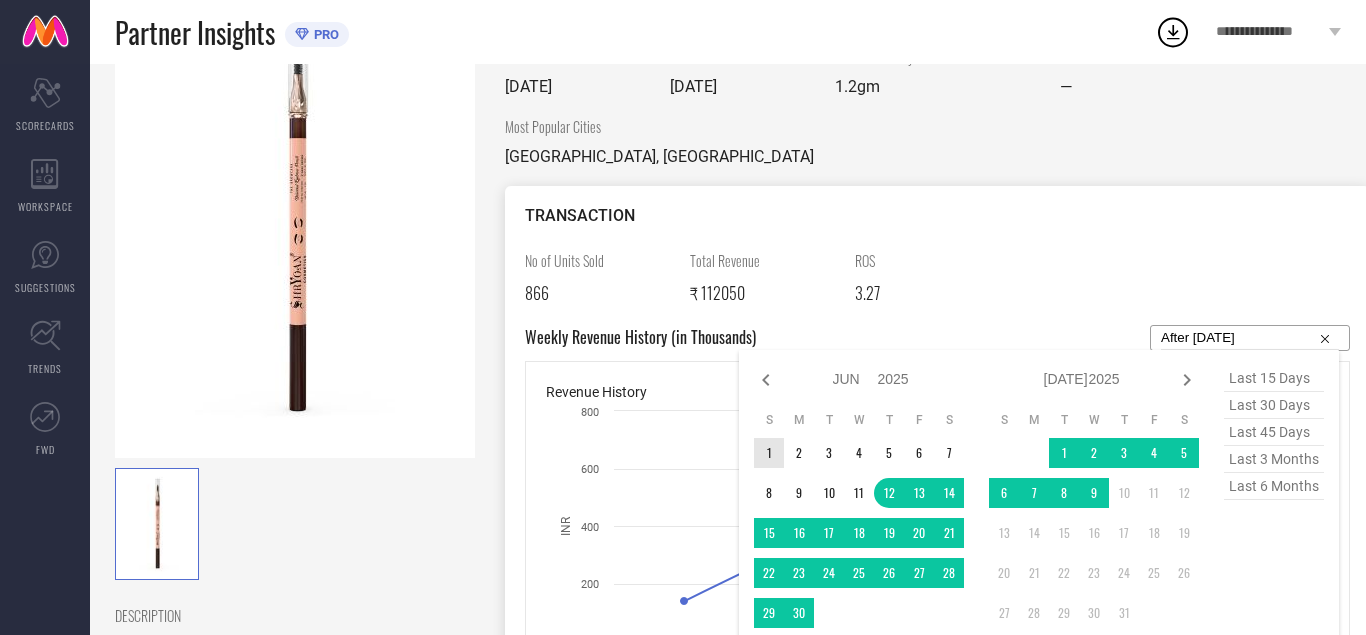 click on "1" at bounding box center (769, 453) 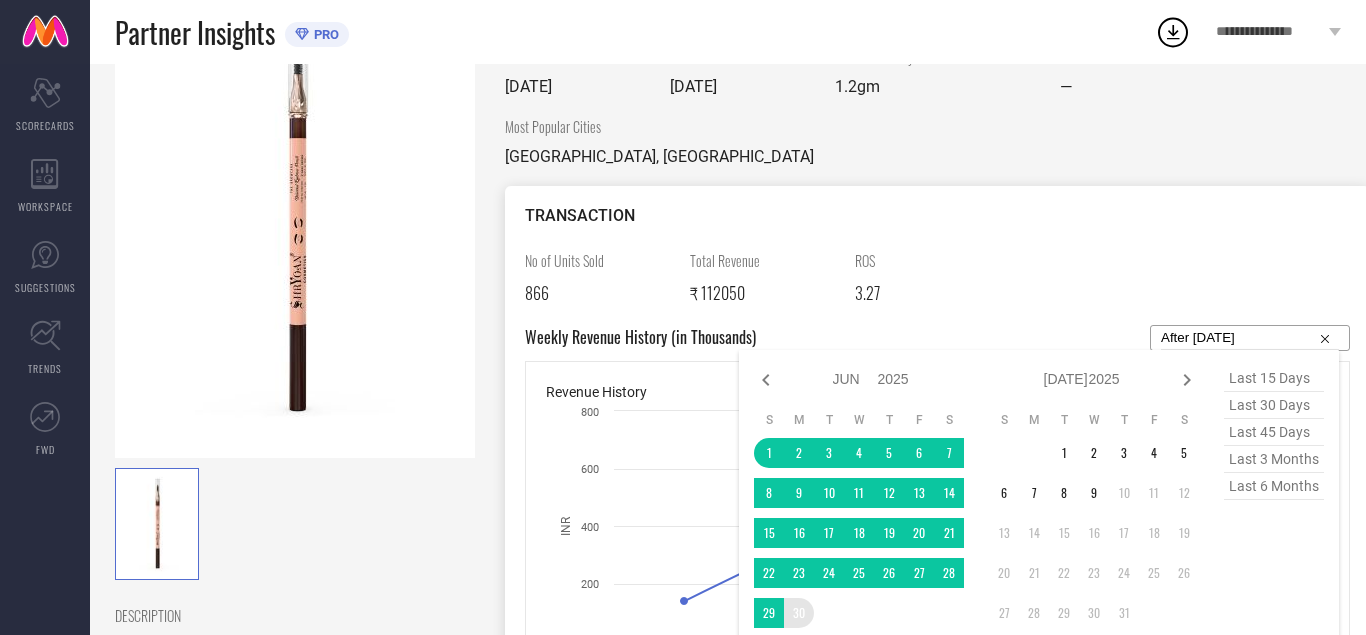 type on "[DATE] to [DATE]" 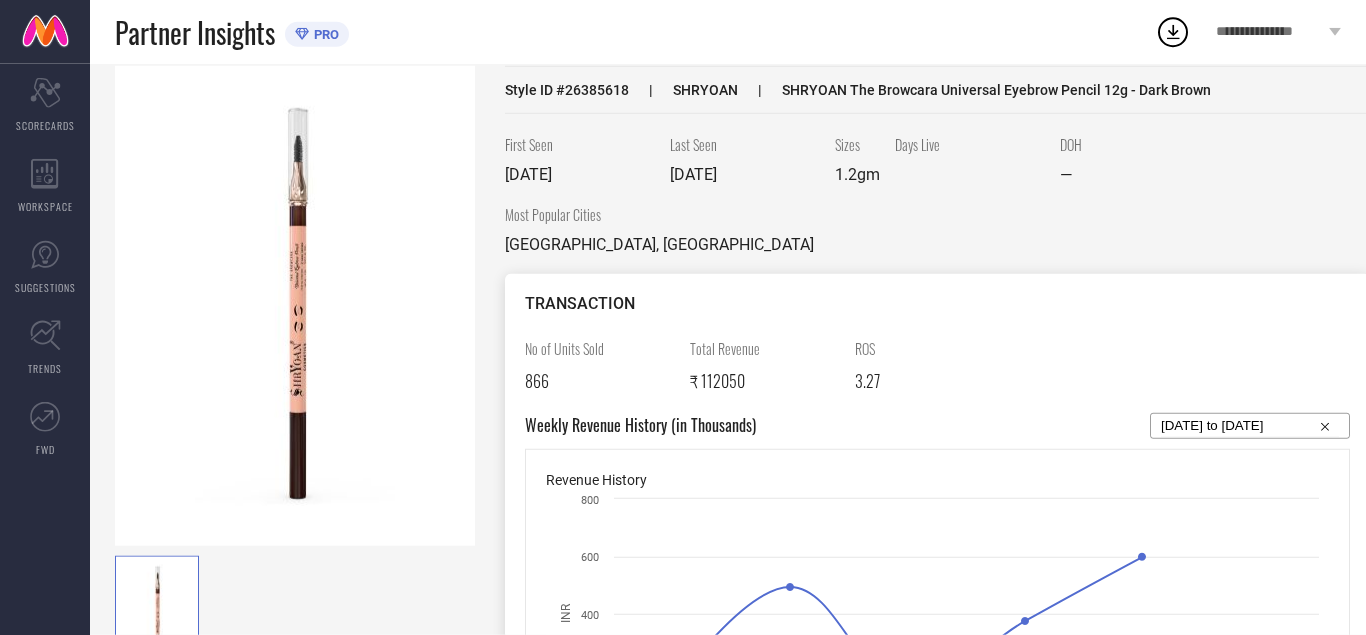 scroll, scrollTop: 0, scrollLeft: 0, axis: both 